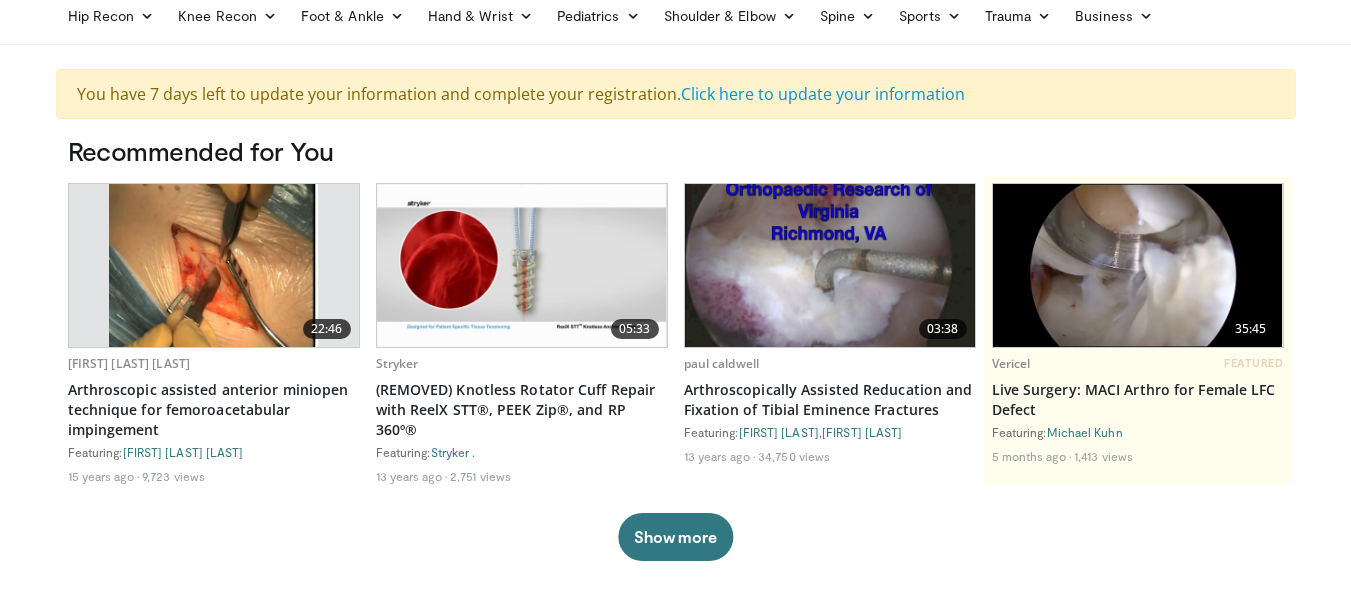 scroll, scrollTop: 0, scrollLeft: 0, axis: both 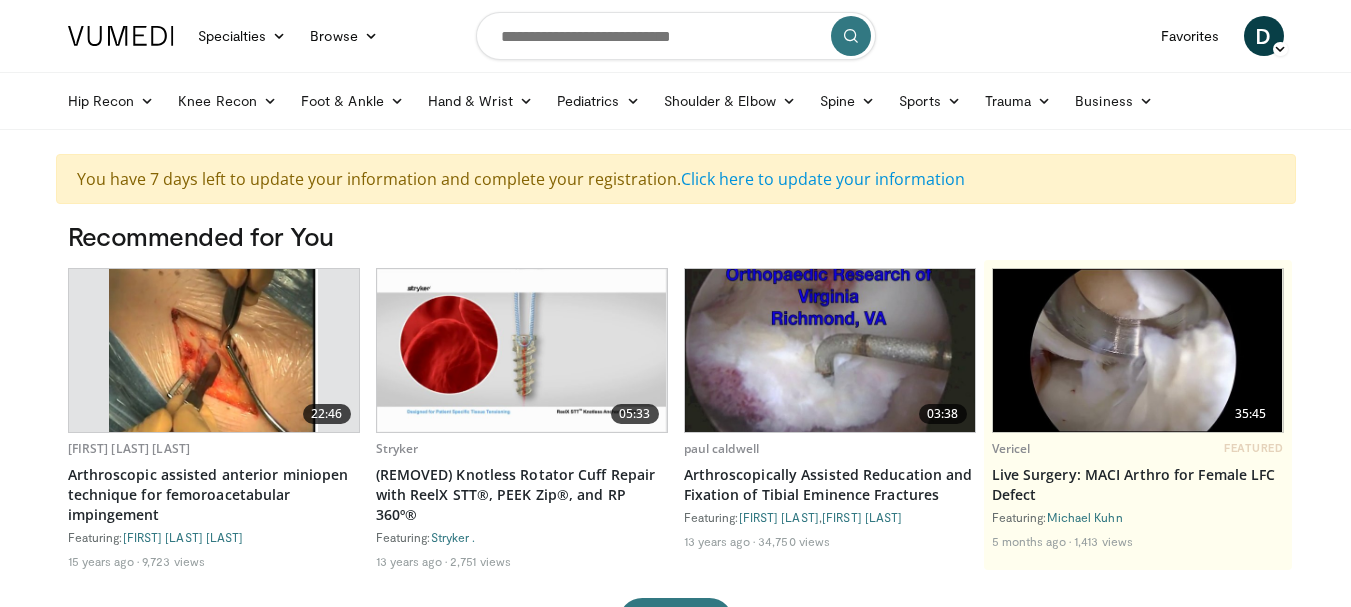 click on "Knee Recon" at bounding box center [227, 101] 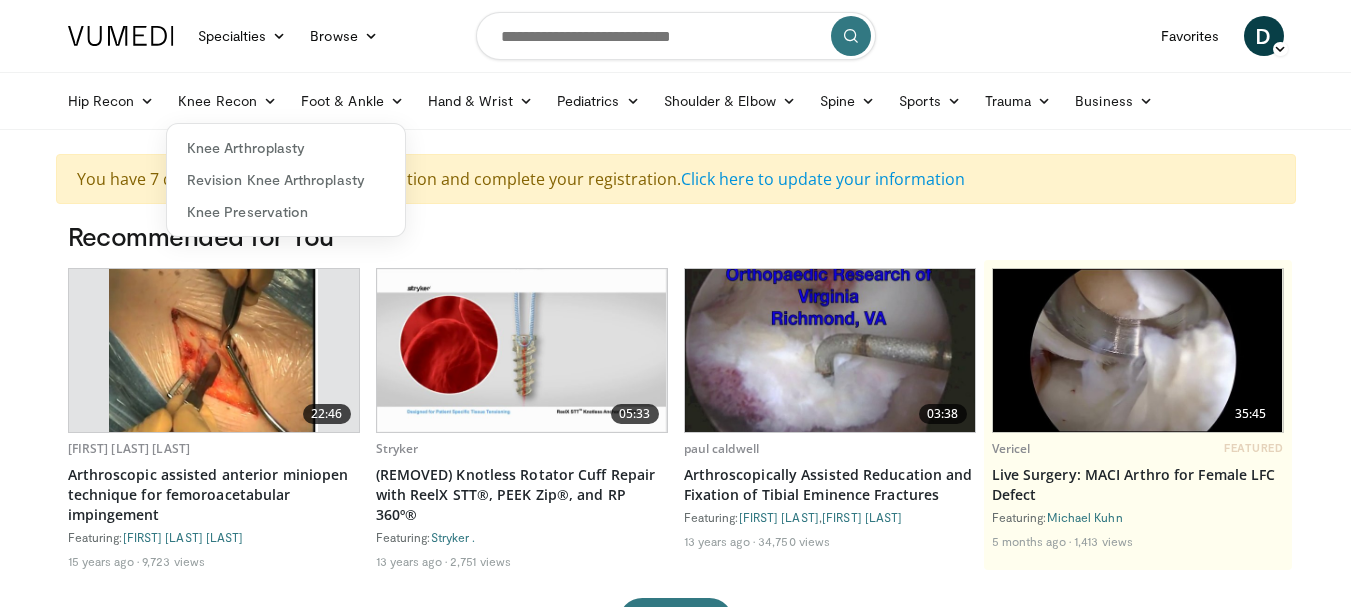 click on "Hip Recon" at bounding box center (111, 101) 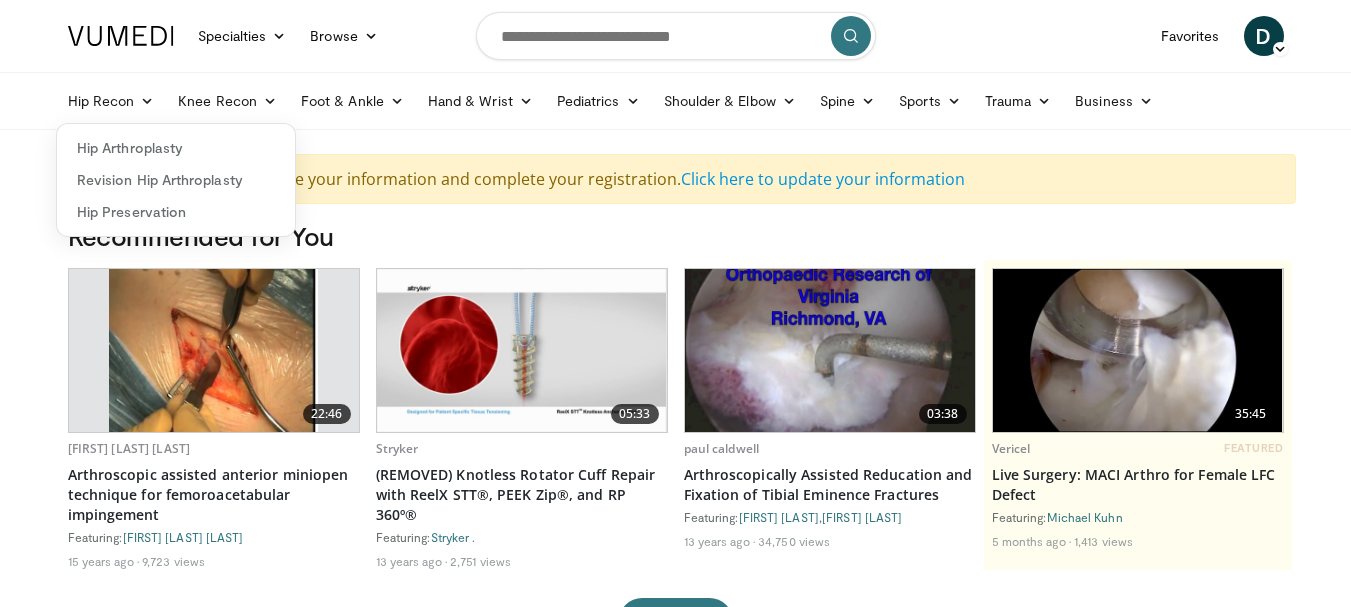 click on "Knee Recon" at bounding box center (227, 101) 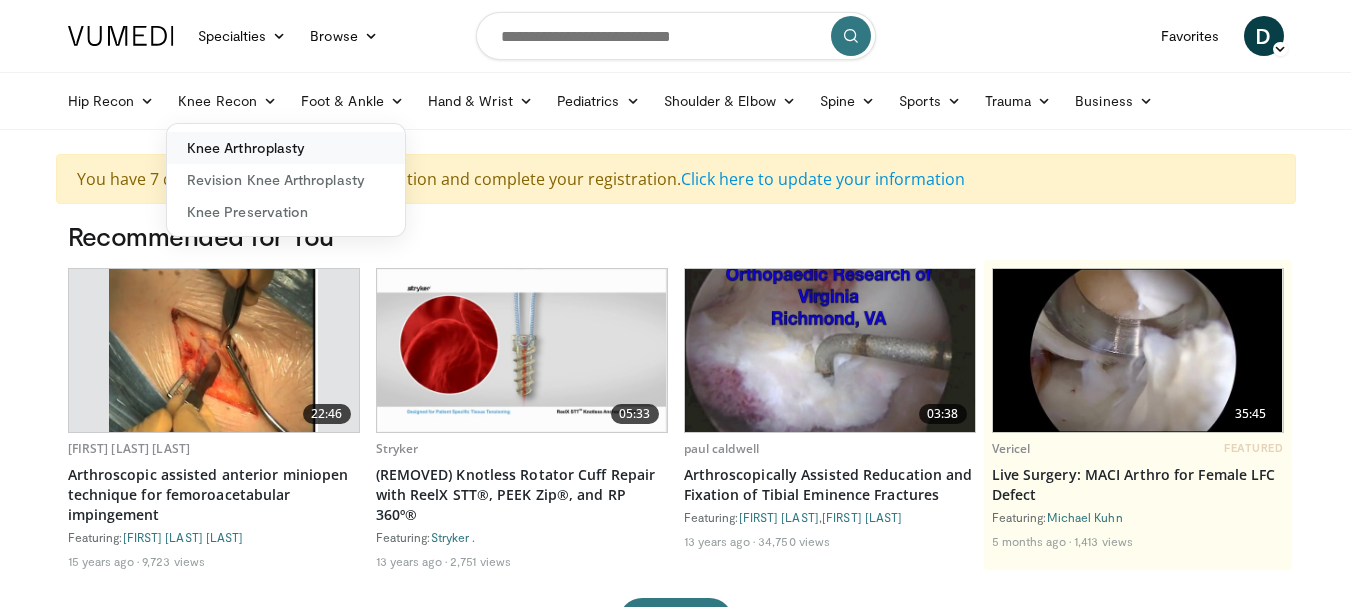 click on "Knee Arthroplasty" at bounding box center [286, 148] 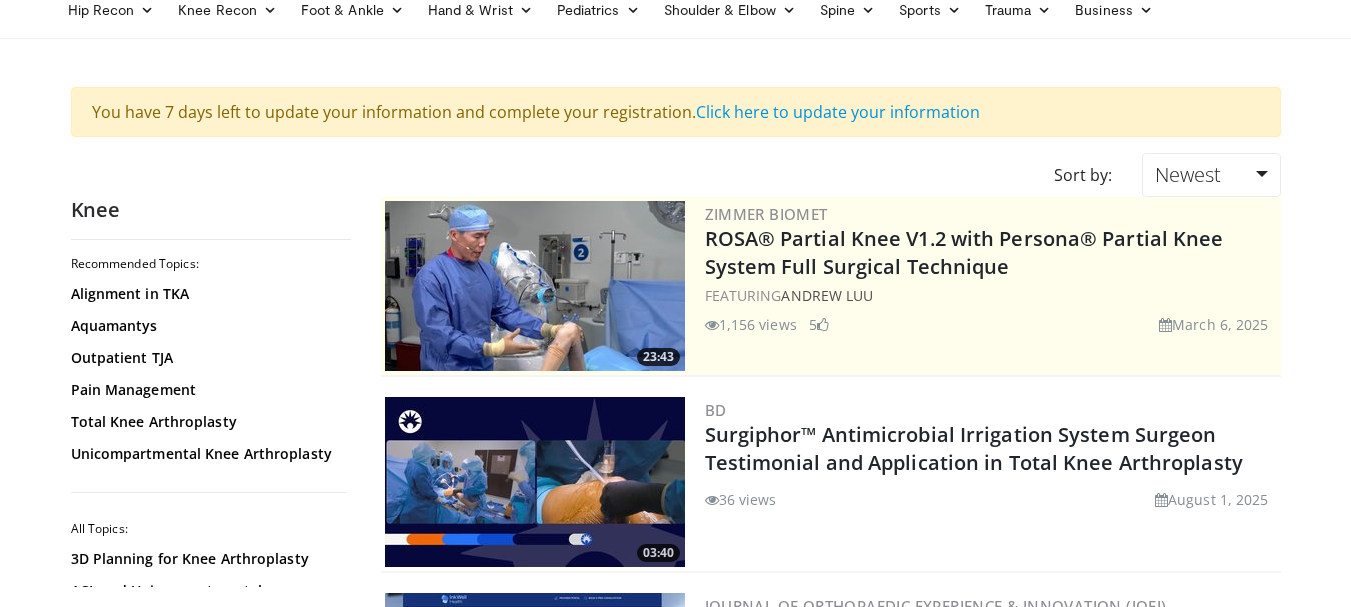 scroll, scrollTop: 92, scrollLeft: 0, axis: vertical 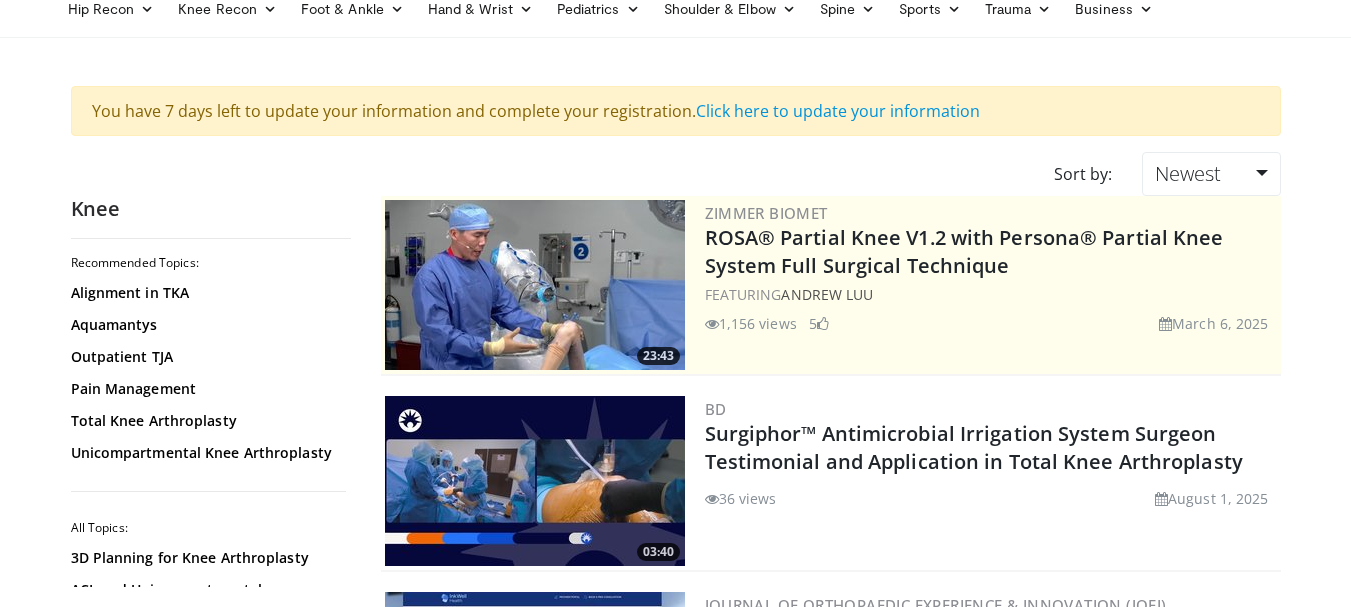 click on "ROSA® Partial Knee V1.2 with Persona® Partial Knee System Full Surgical Technique" at bounding box center [964, 251] 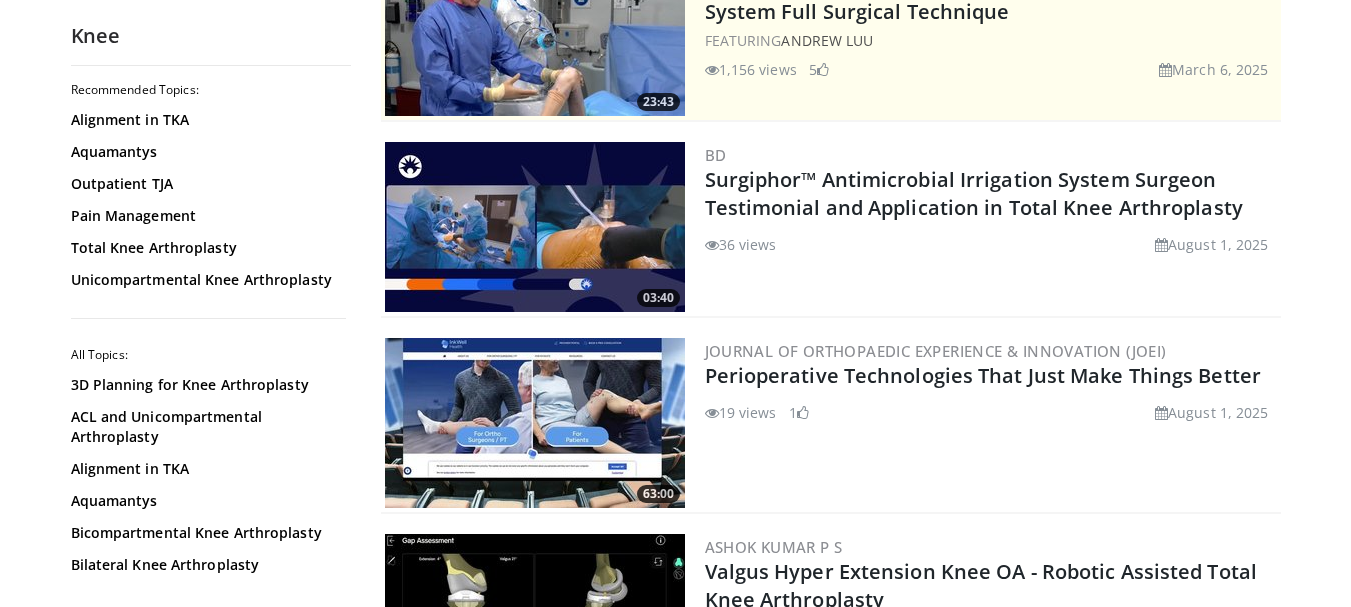 scroll, scrollTop: 427, scrollLeft: 0, axis: vertical 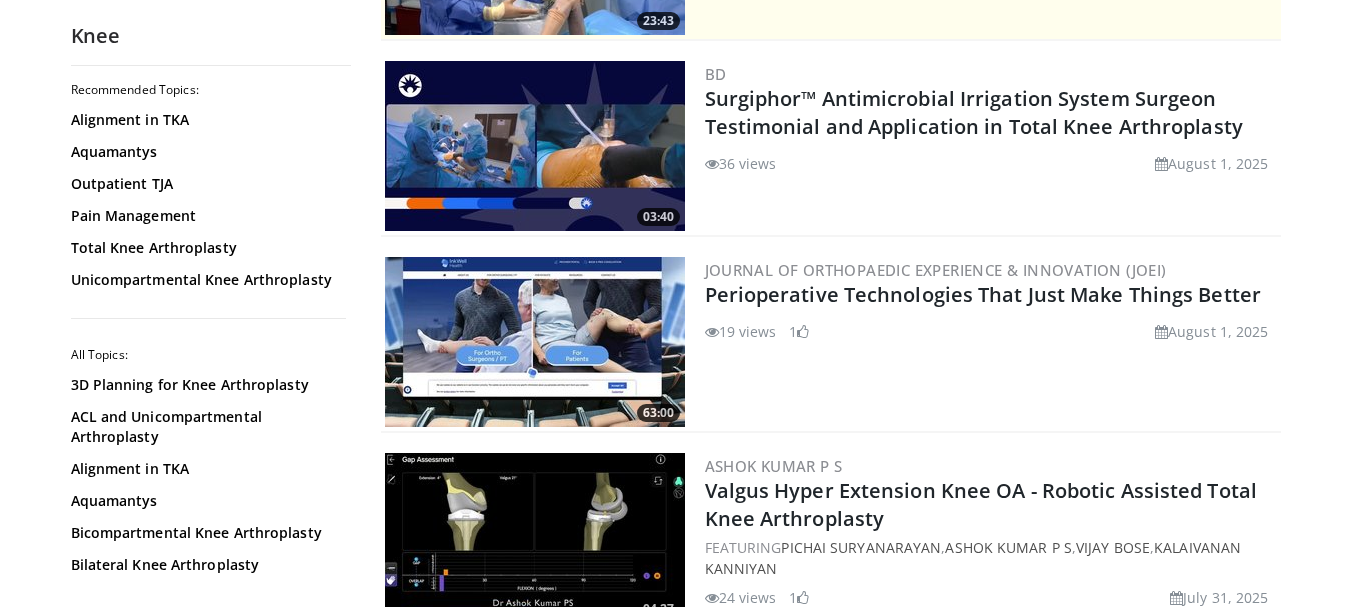 click on "Perioperative Technologies That Just Make Things Better" at bounding box center [983, 294] 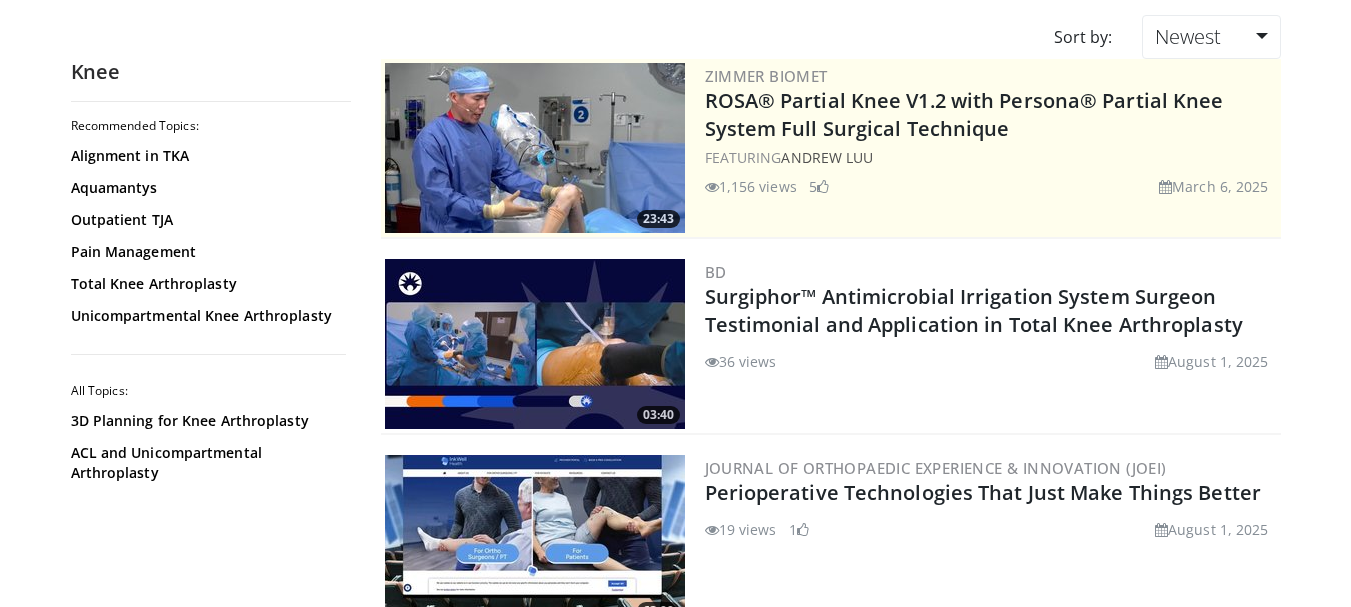 scroll, scrollTop: 131, scrollLeft: 0, axis: vertical 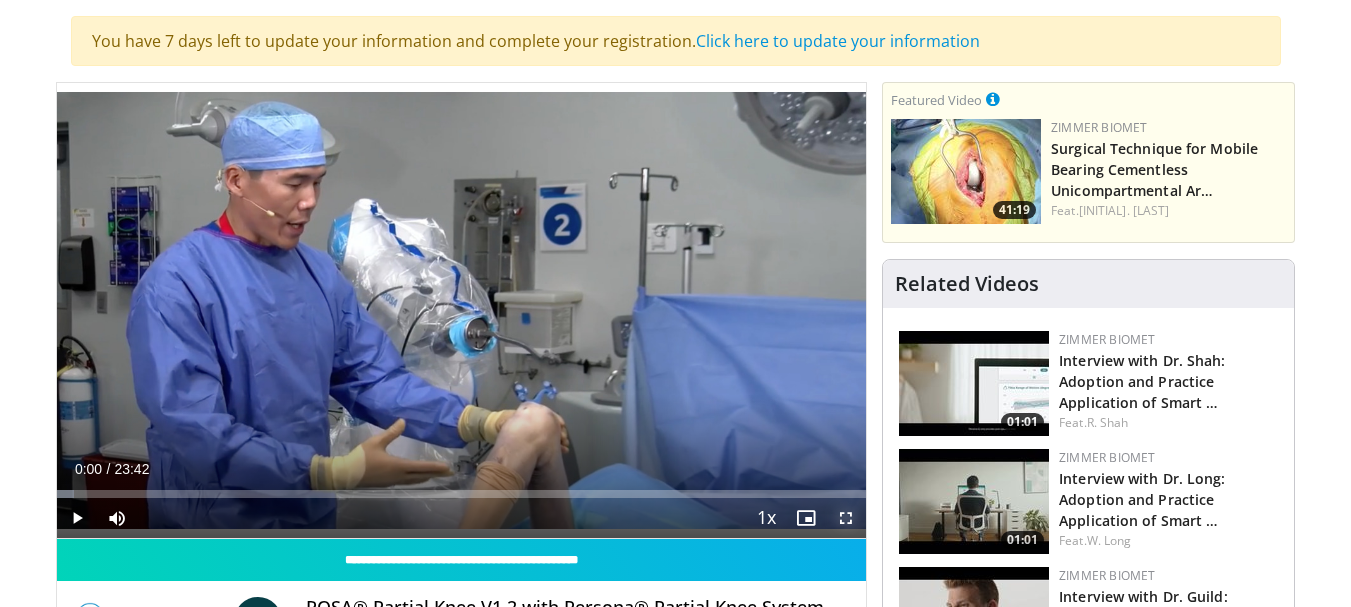 click at bounding box center (846, 518) 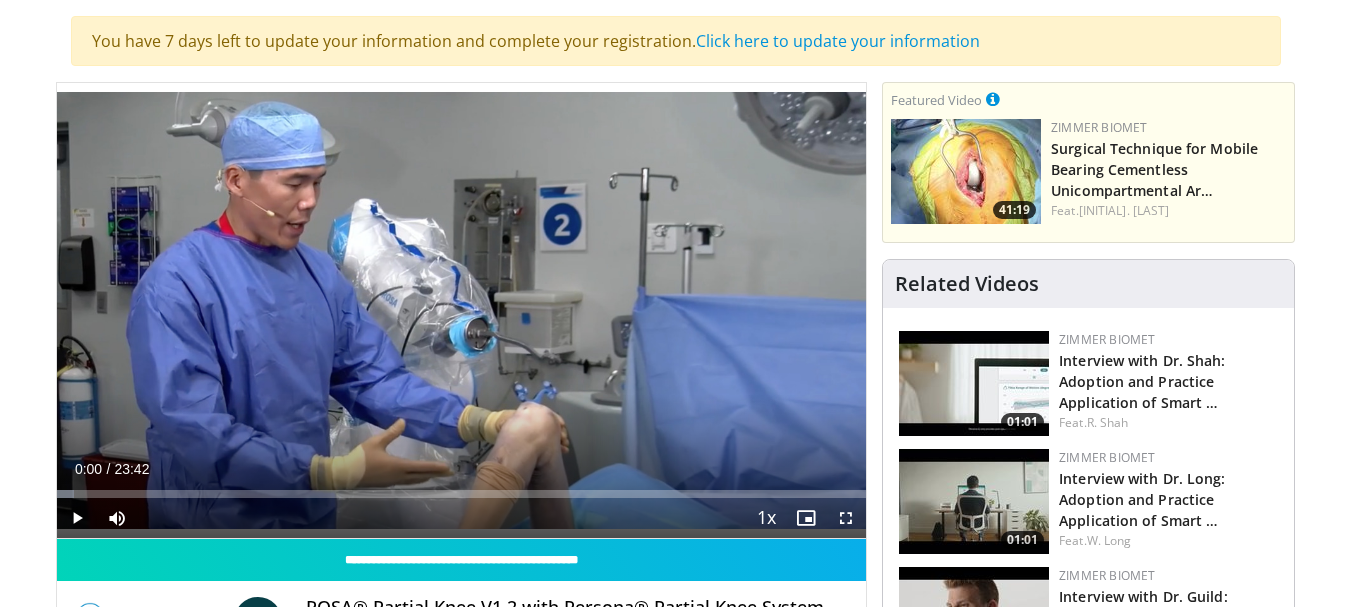 click on "10 seconds
Tap to unmute" at bounding box center [462, 310] 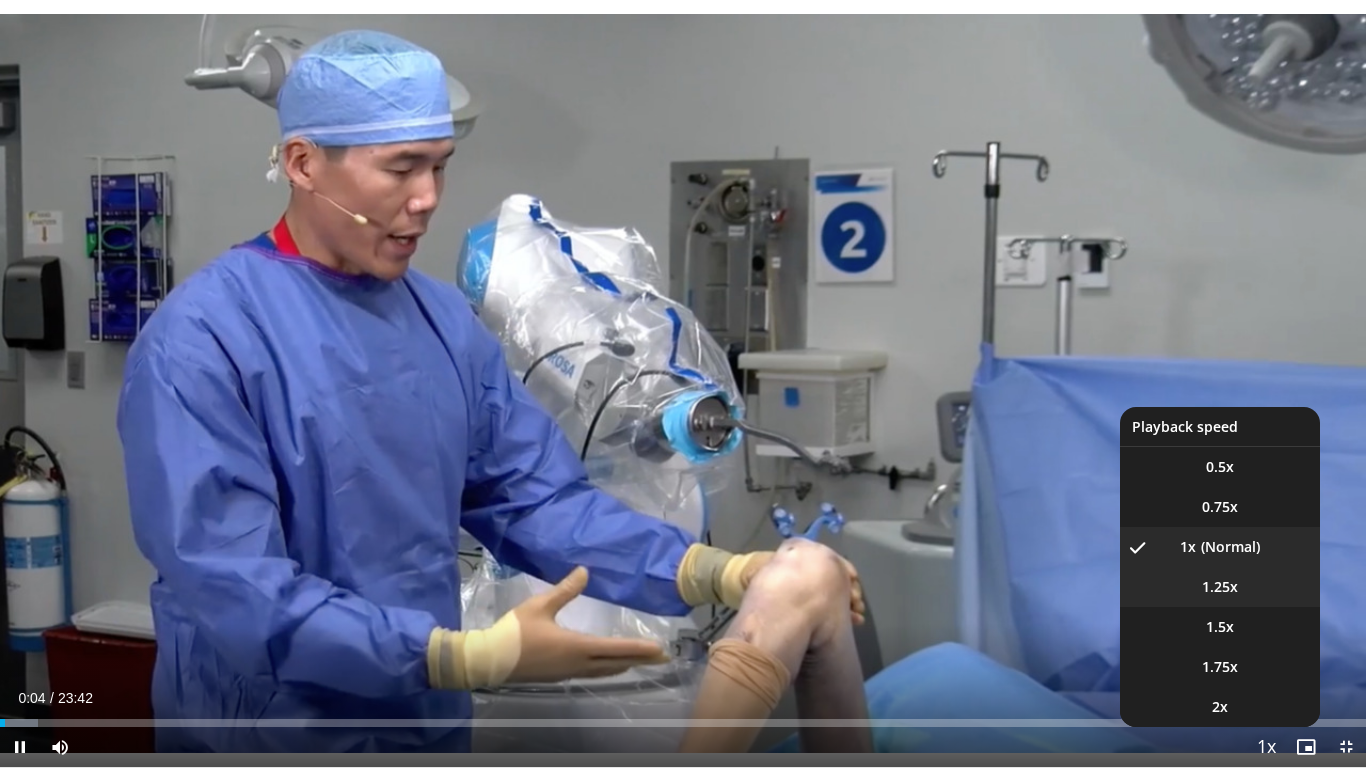 click on "1.25x" at bounding box center (1220, 587) 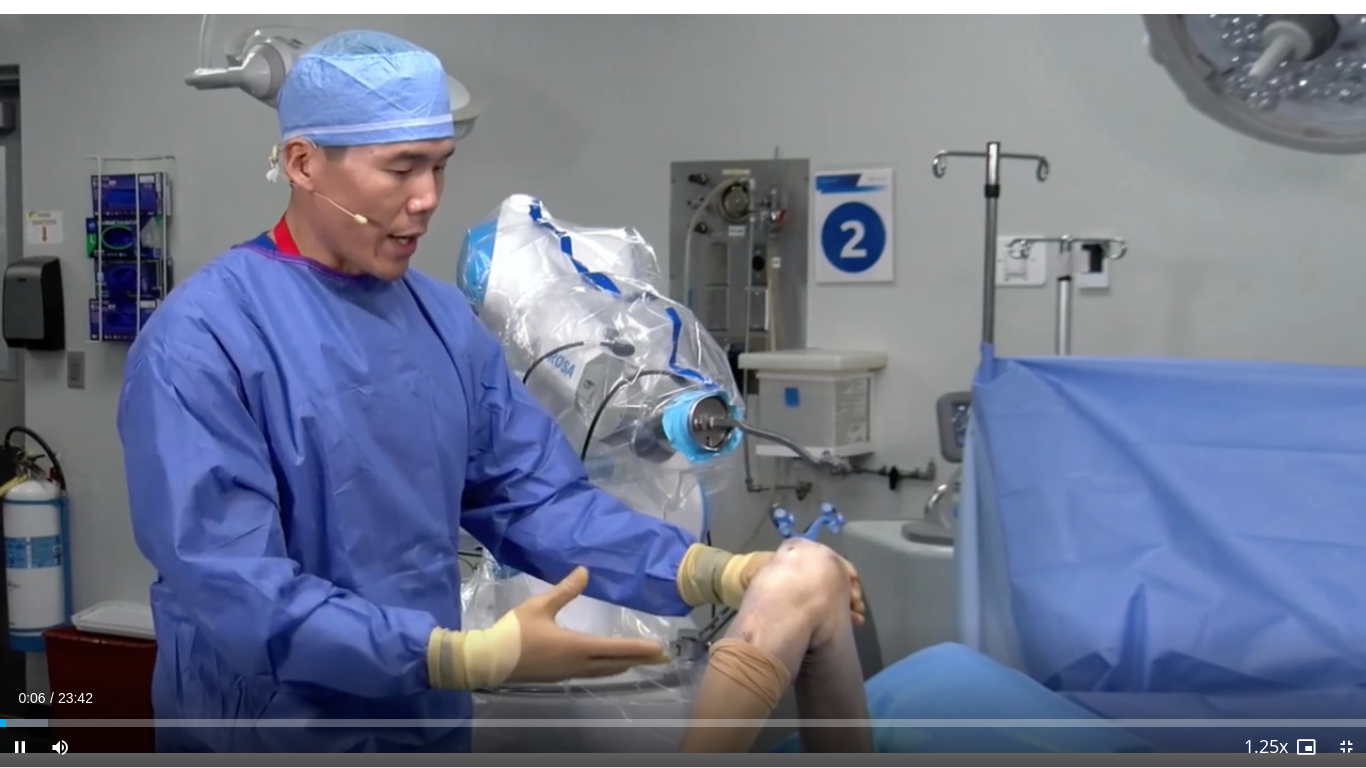 click on "10 seconds
Tap to unmute" at bounding box center (683, 383) 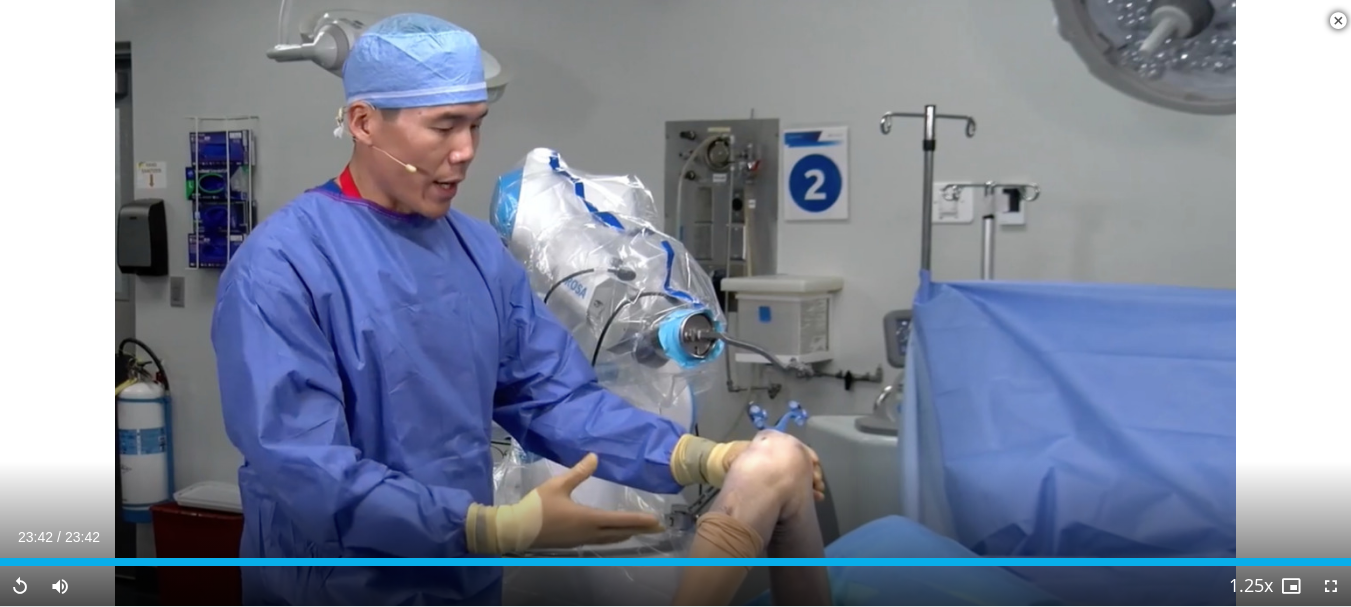 scroll, scrollTop: 741, scrollLeft: 0, axis: vertical 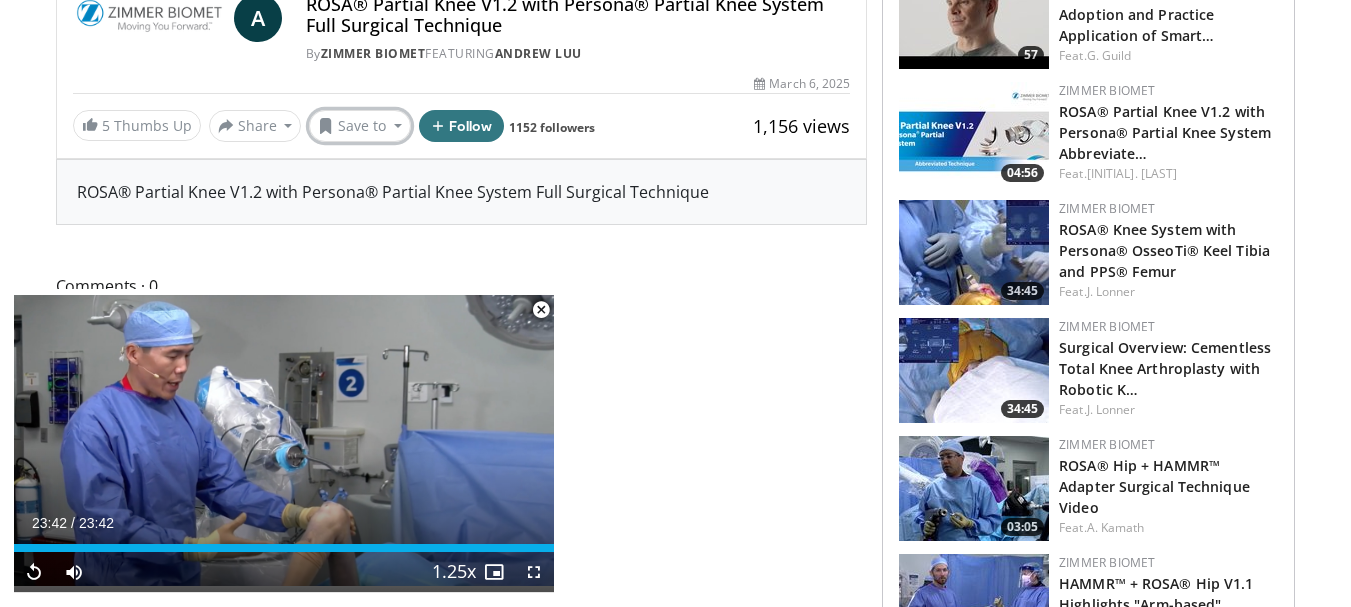 click on "Save to" at bounding box center (360, 126) 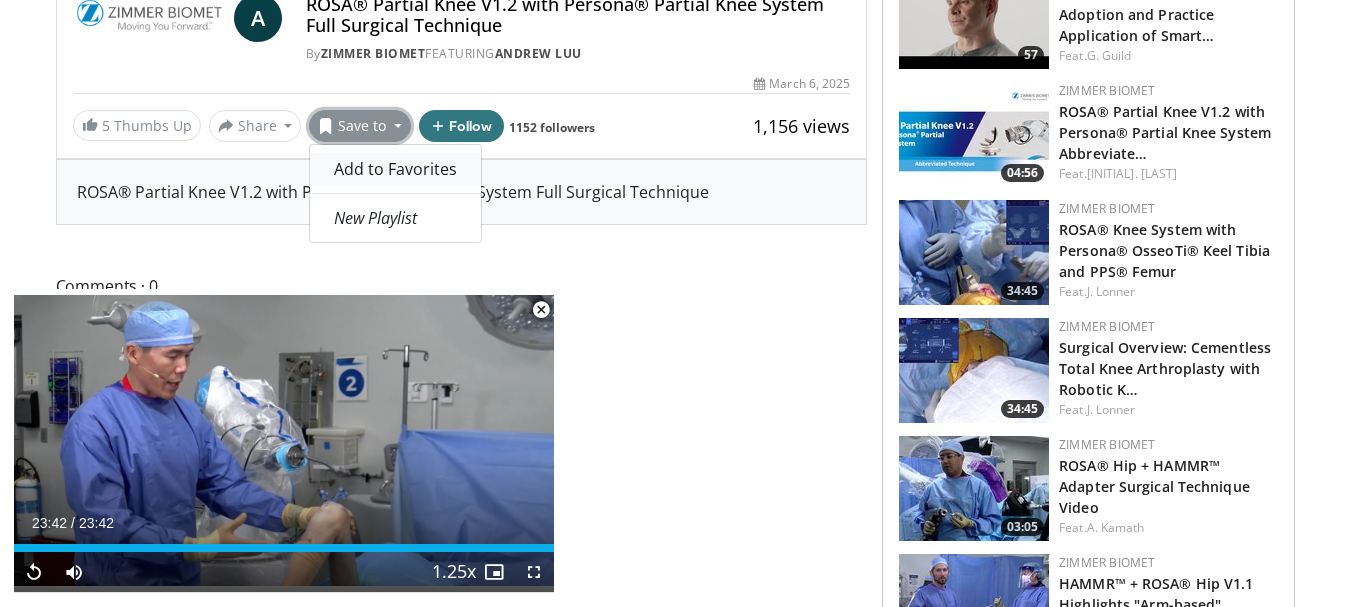 click on "Add to Favorites" at bounding box center [395, 169] 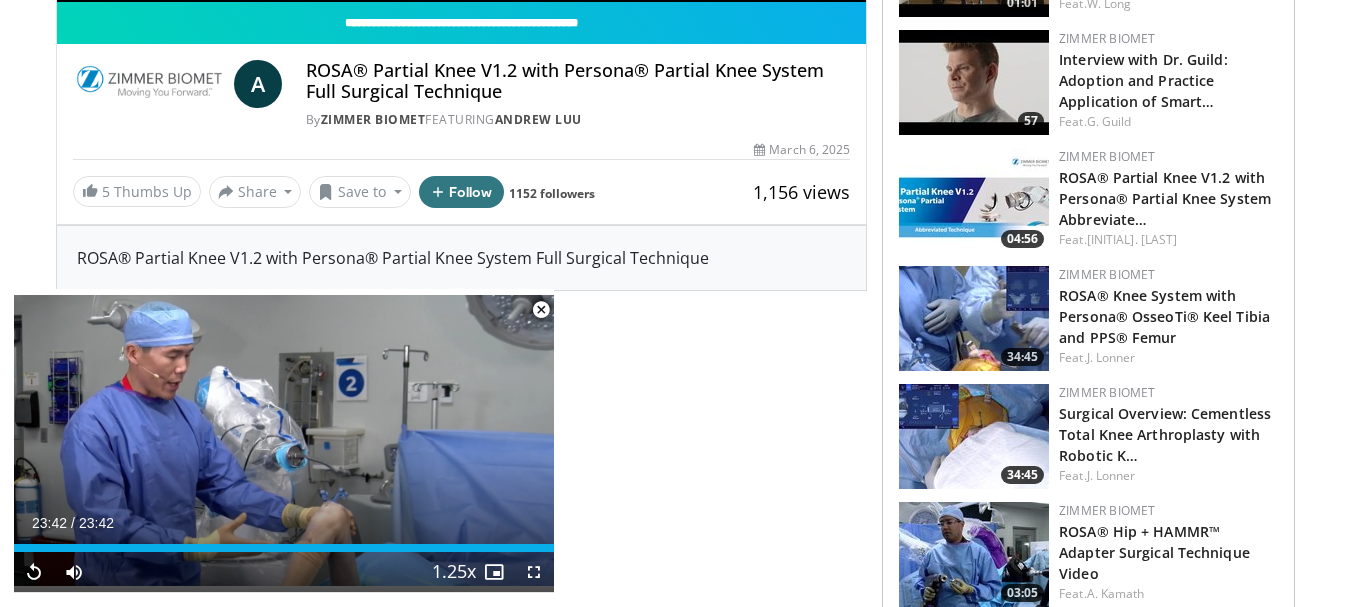scroll, scrollTop: 807, scrollLeft: 0, axis: vertical 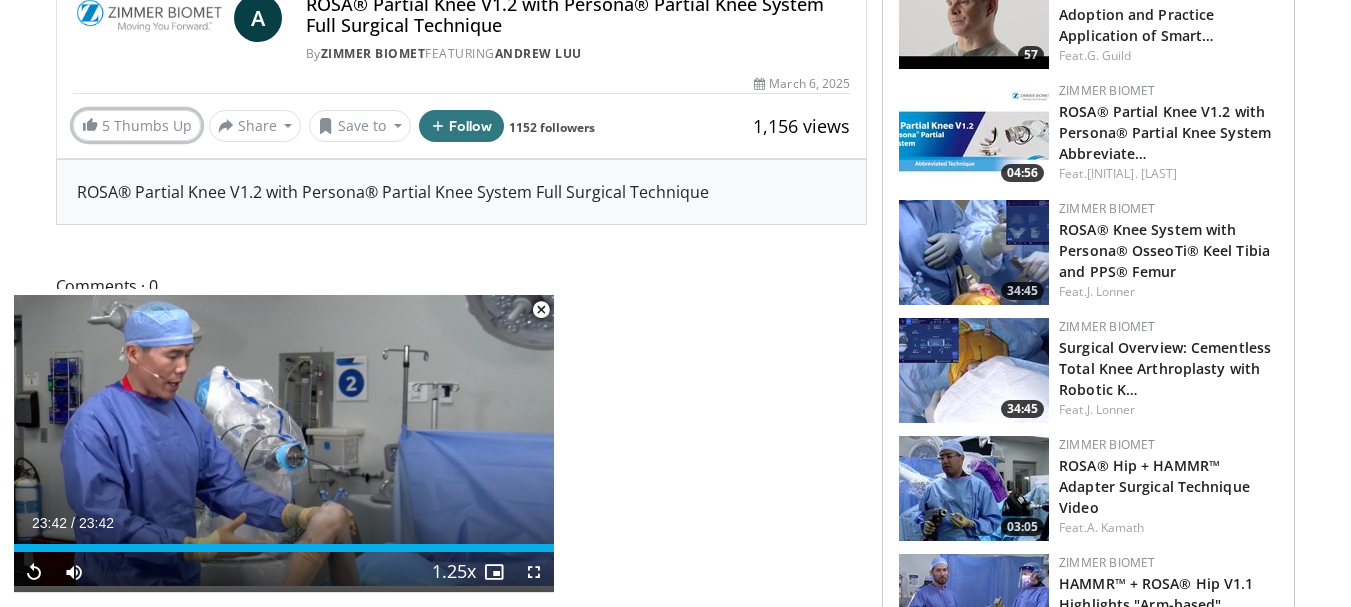 click on "5
Thumbs Up" at bounding box center [137, 125] 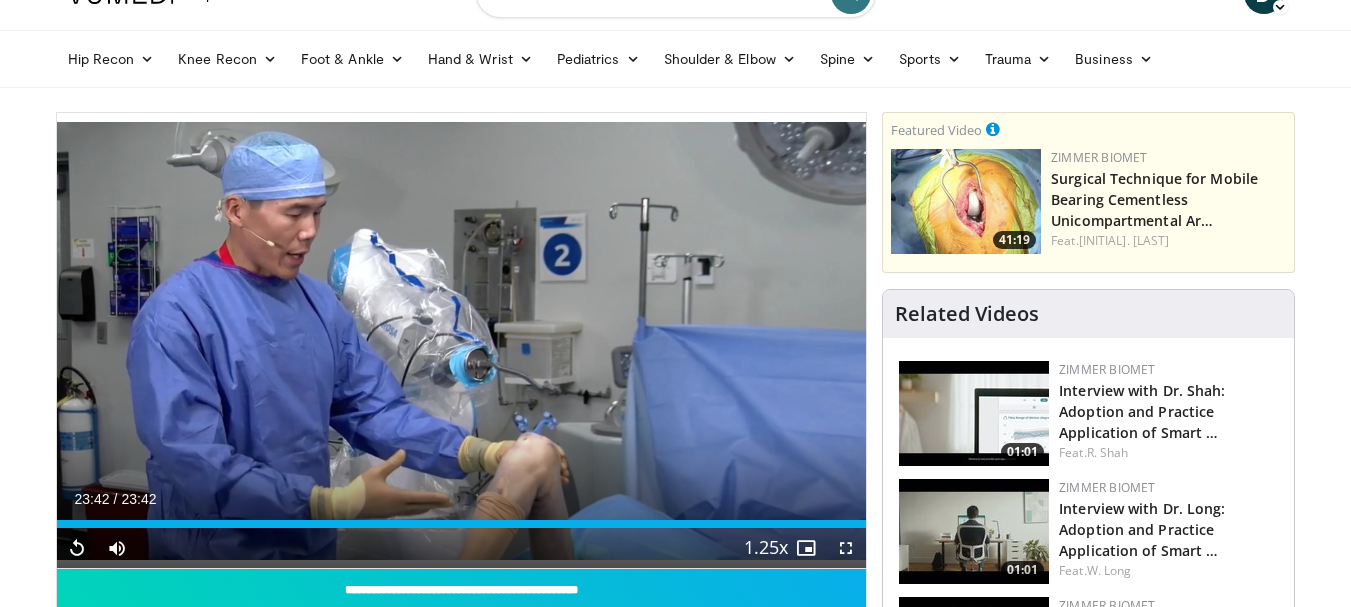 scroll, scrollTop: 40, scrollLeft: 0, axis: vertical 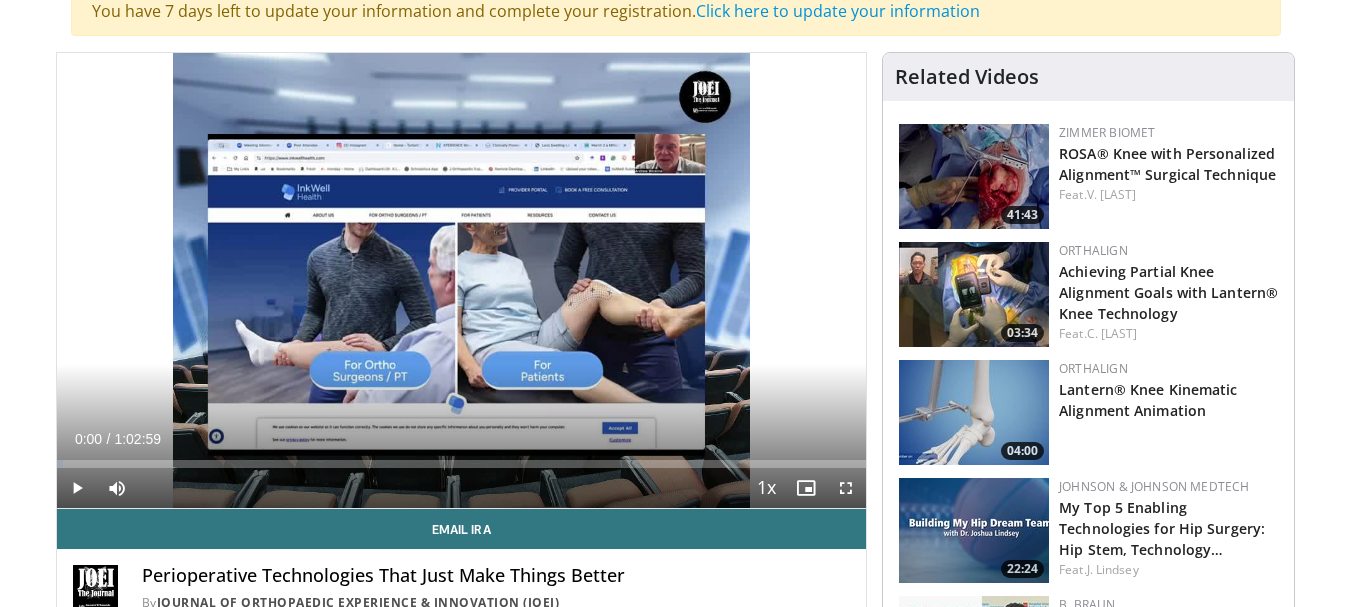 click at bounding box center (461, 280) 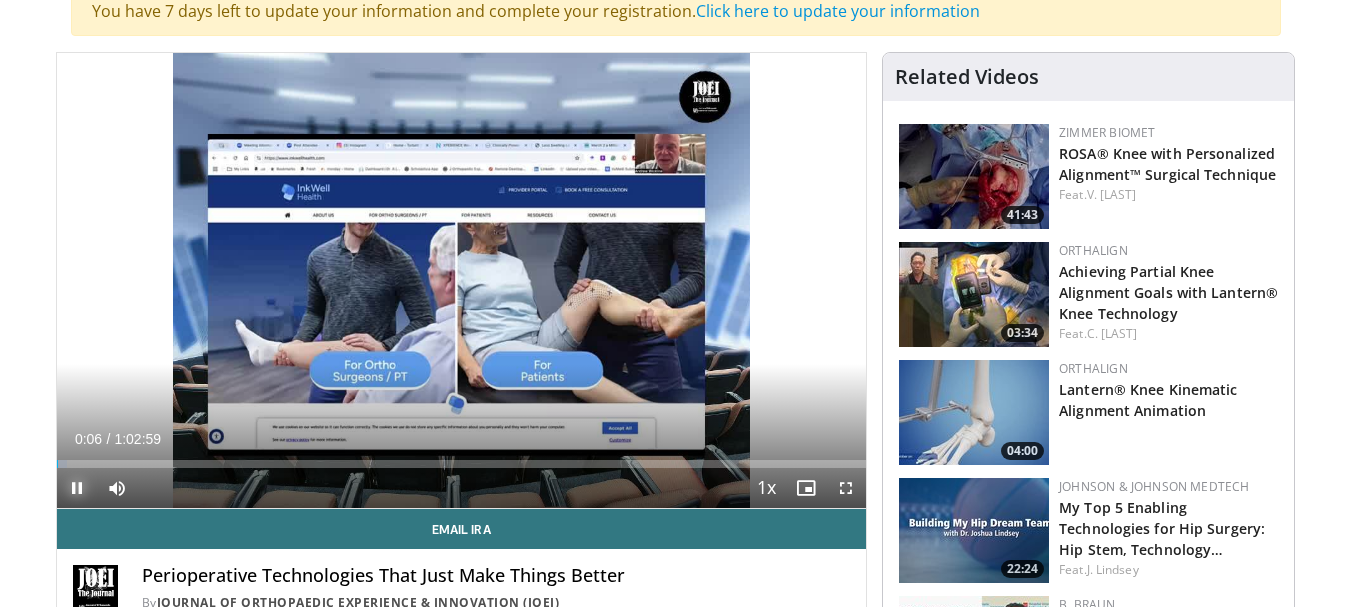 click at bounding box center [77, 488] 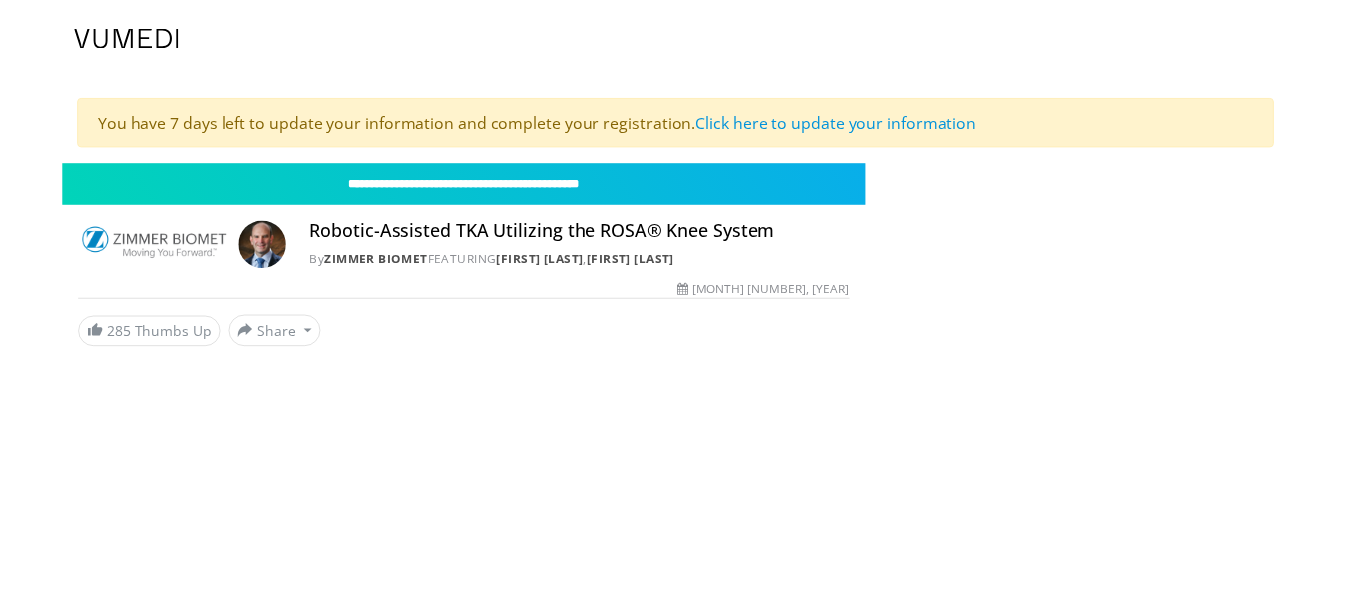scroll, scrollTop: 0, scrollLeft: 0, axis: both 